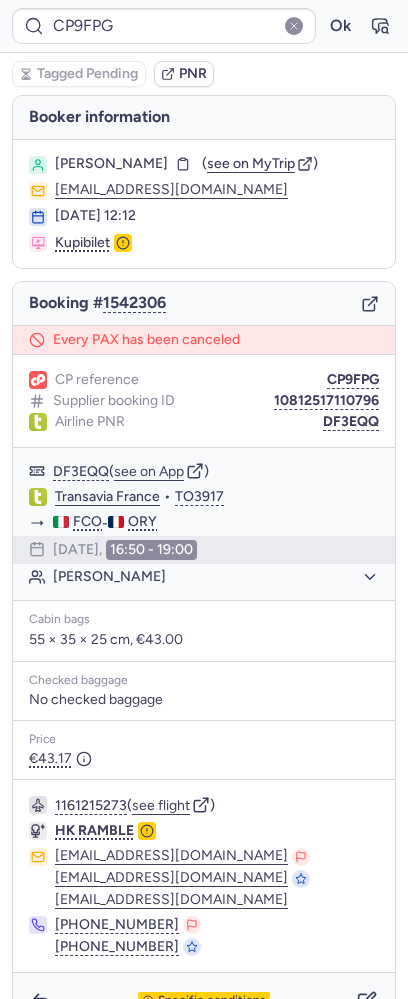 scroll, scrollTop: 0, scrollLeft: 0, axis: both 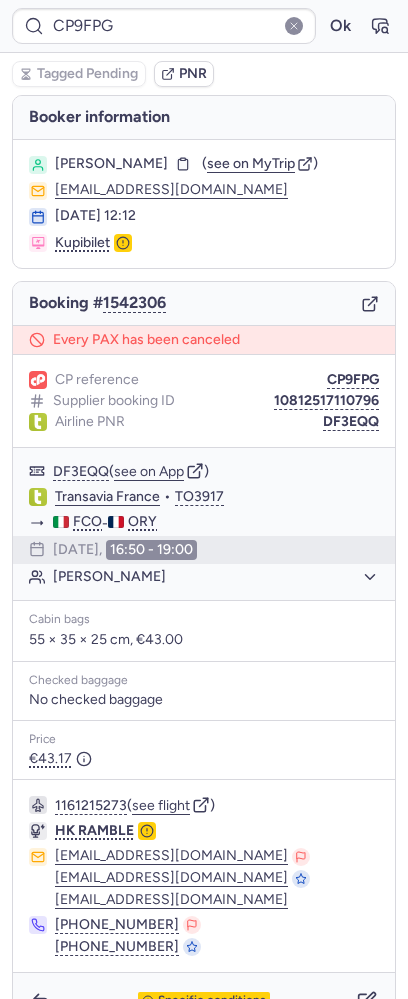 type on "CPWNX5" 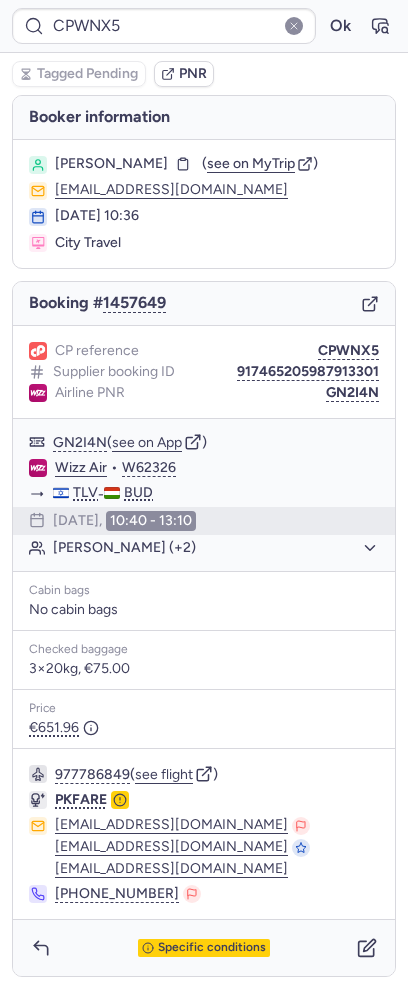 click on "CPWNX5  Ok" at bounding box center [204, 26] 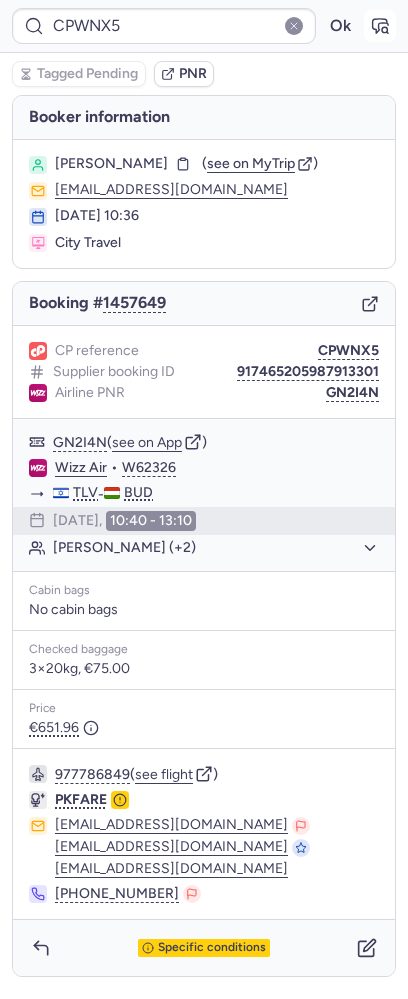 click at bounding box center [380, 26] 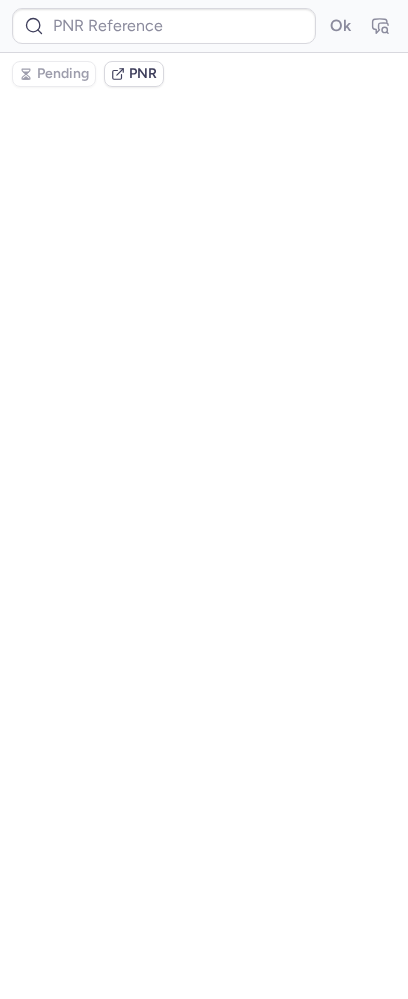 type on "CPWNX5" 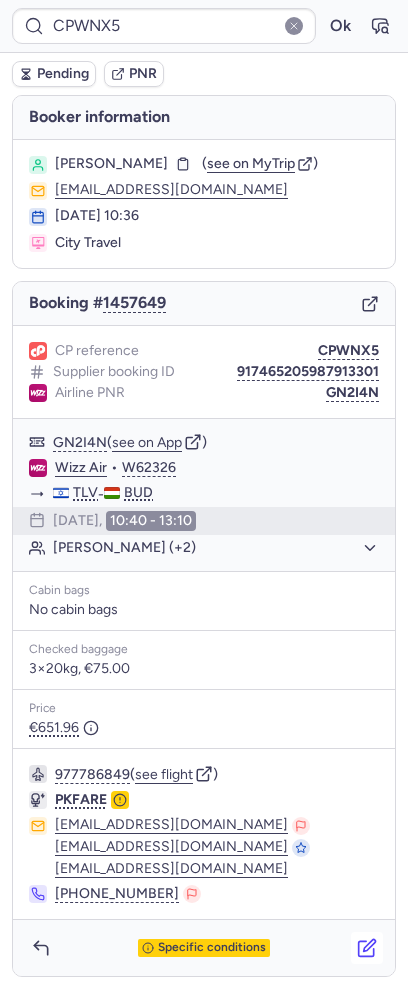 click at bounding box center [367, 948] 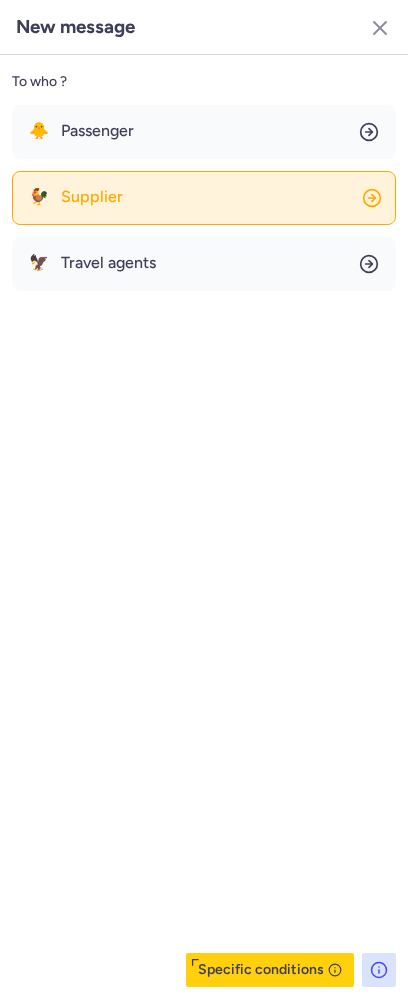 click on "🐓 Supplier" 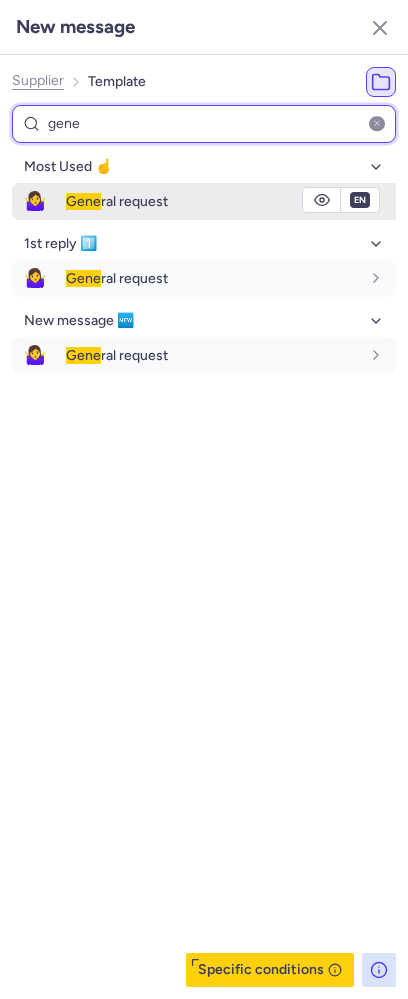type on "gene" 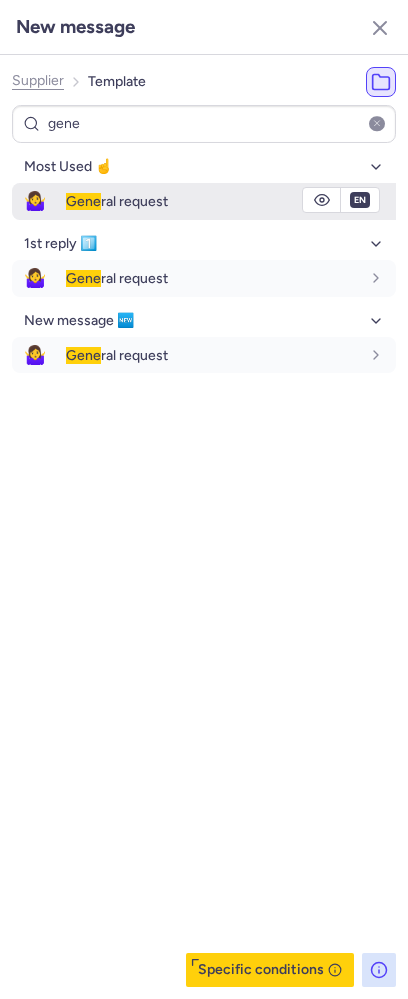 click on "Gene ral request" at bounding box center [117, 201] 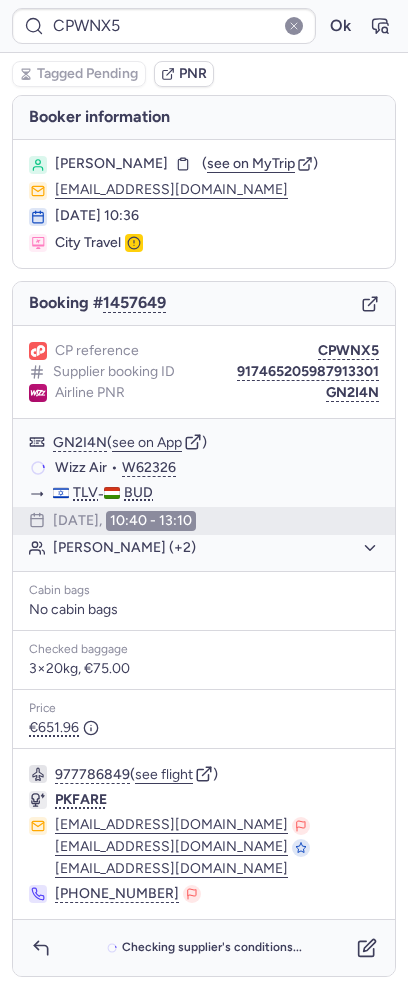 type on "CPJW7T" 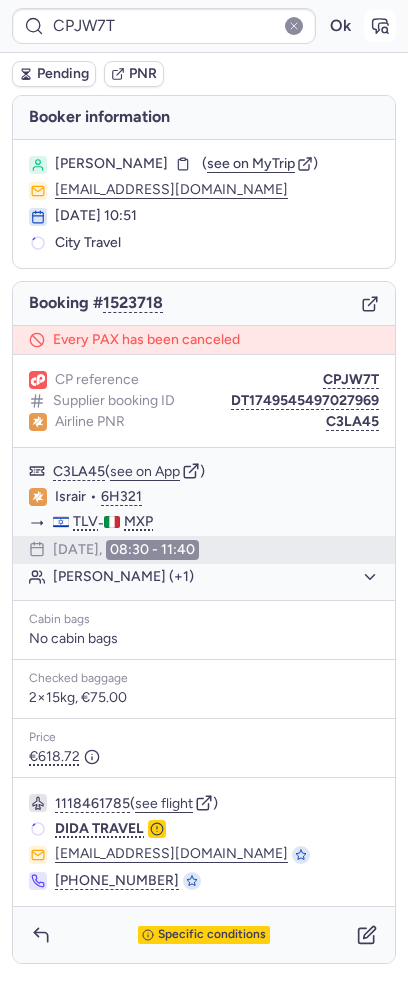 click 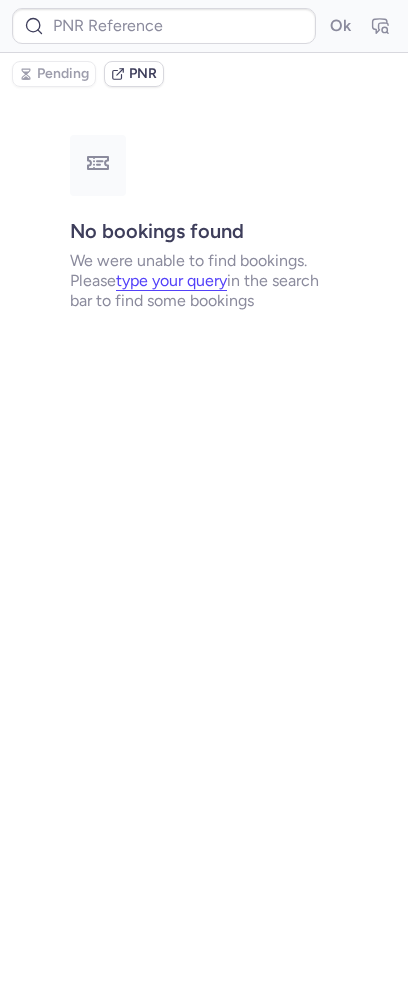 type on "CPJW7T" 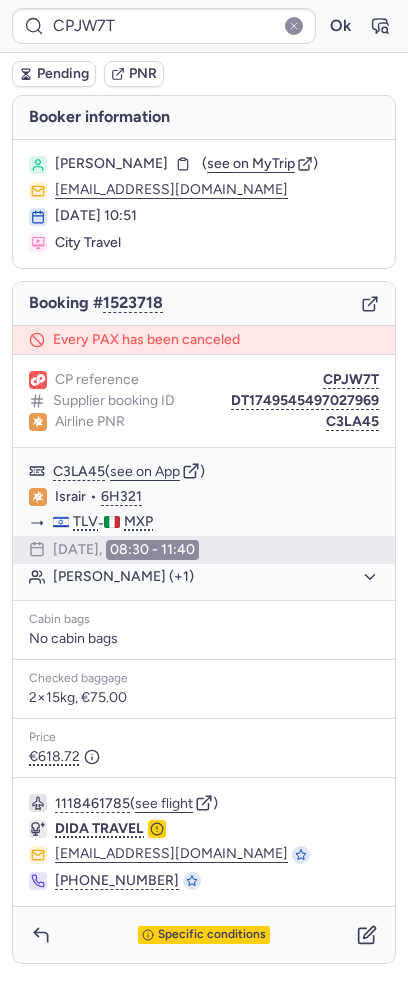 type on "CP9FPG" 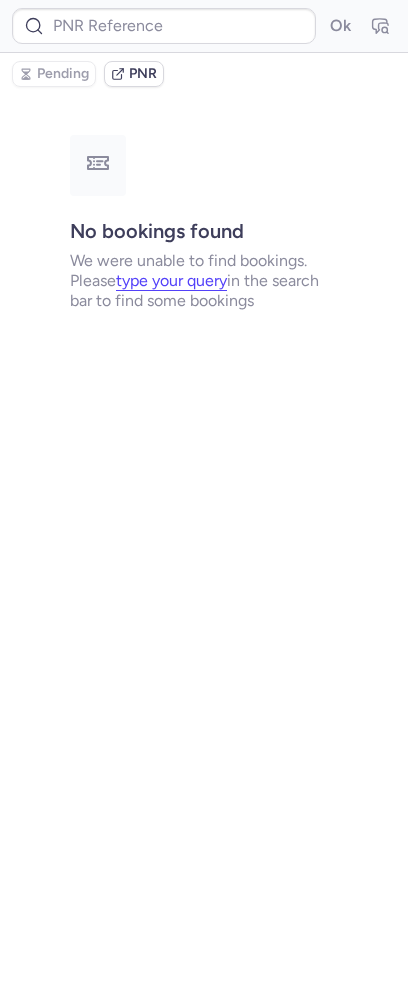 type on "CPUF4X" 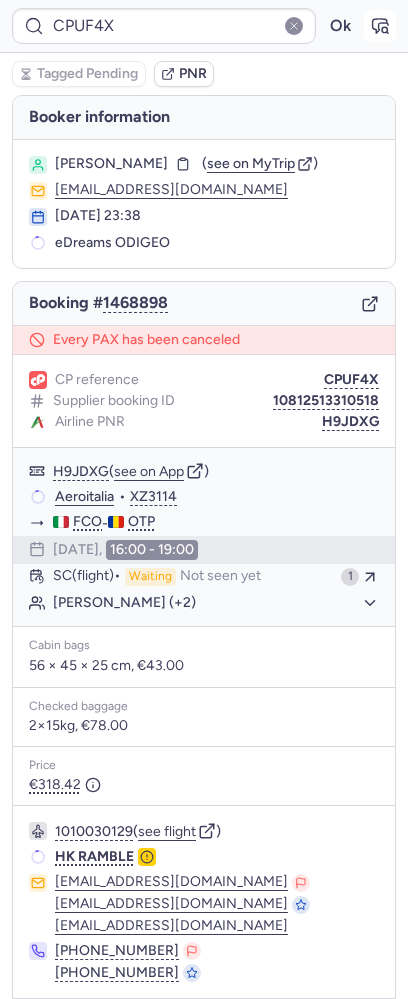 click 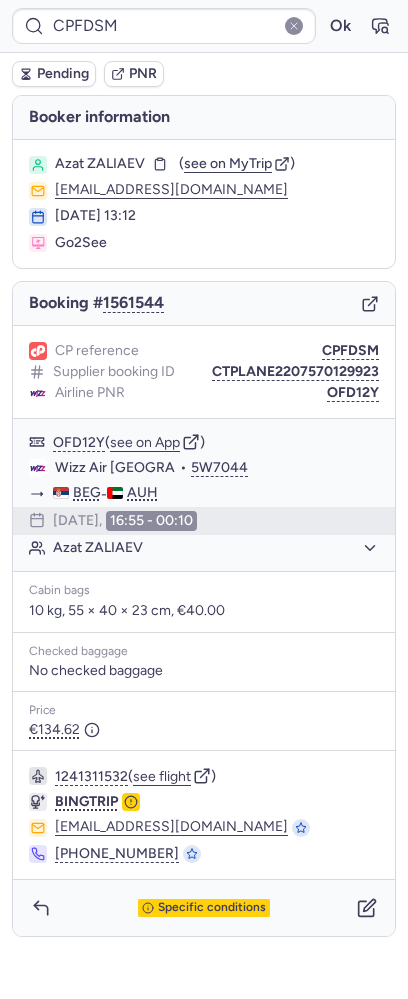 type on "CPOOPI" 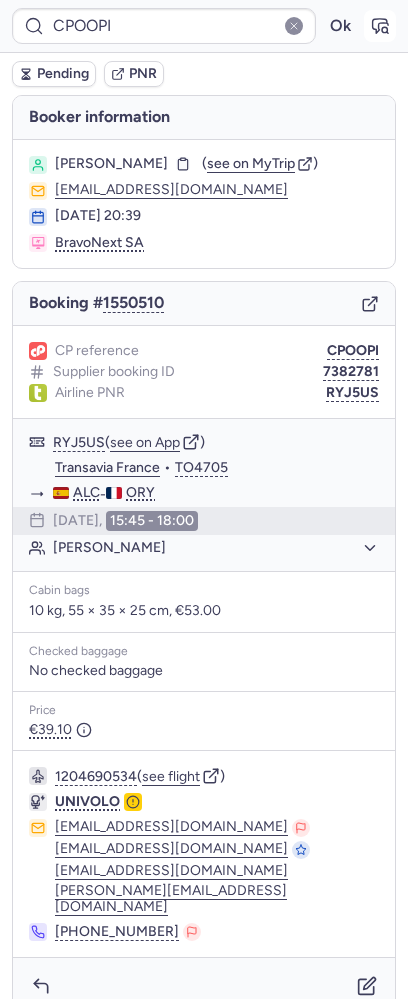 click 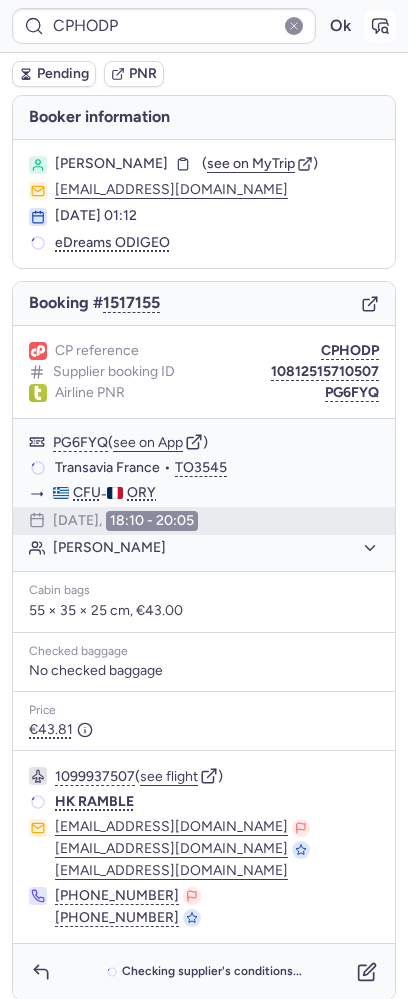 click 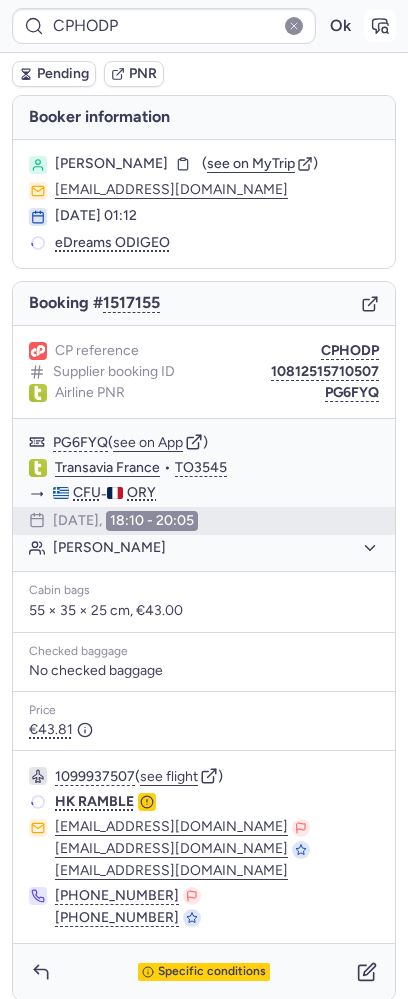click 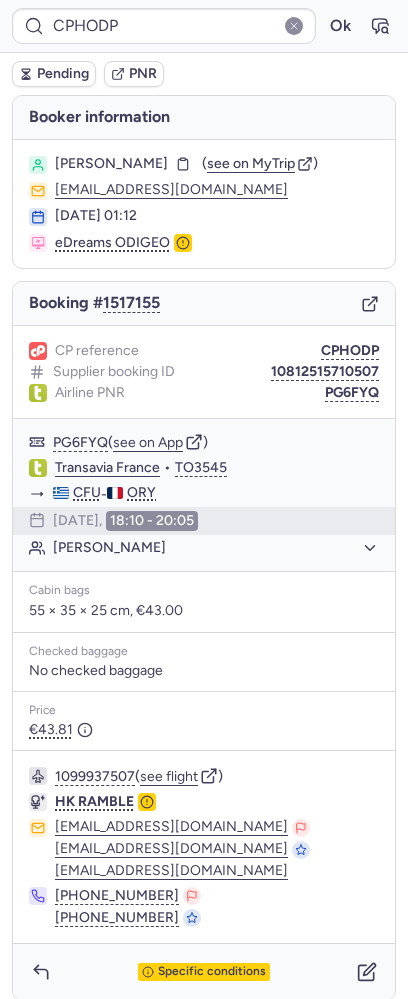 type on "CPJ69I" 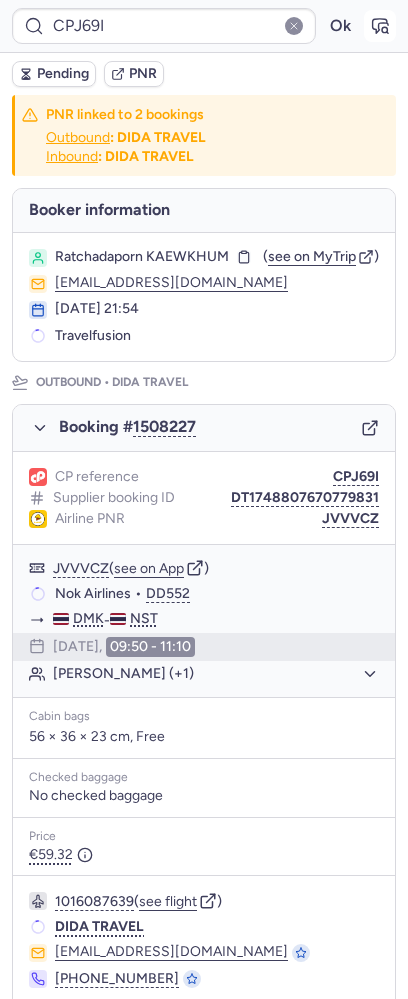 click 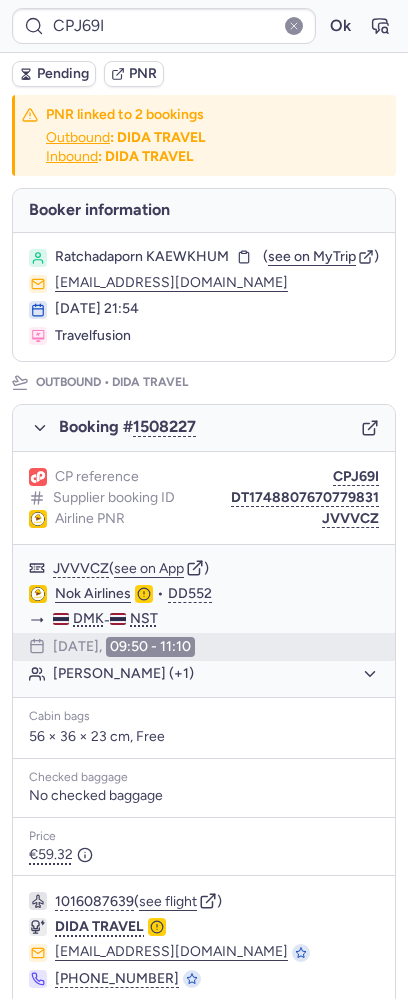 type on "CPHODP" 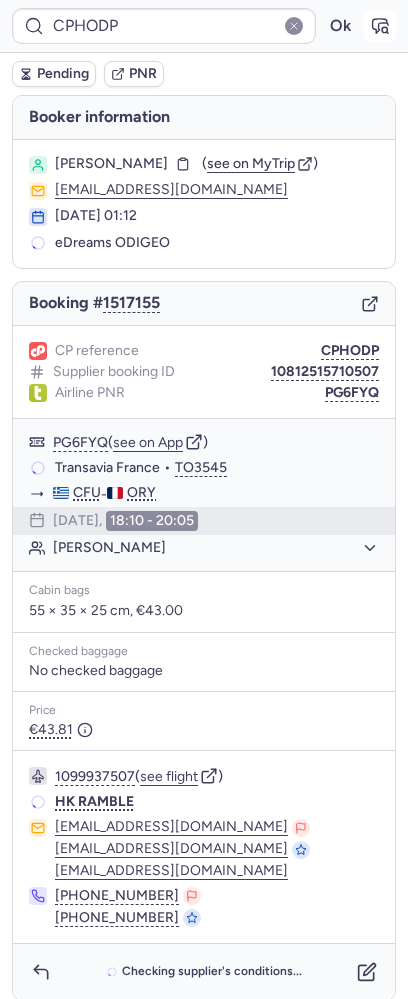 click at bounding box center (380, 26) 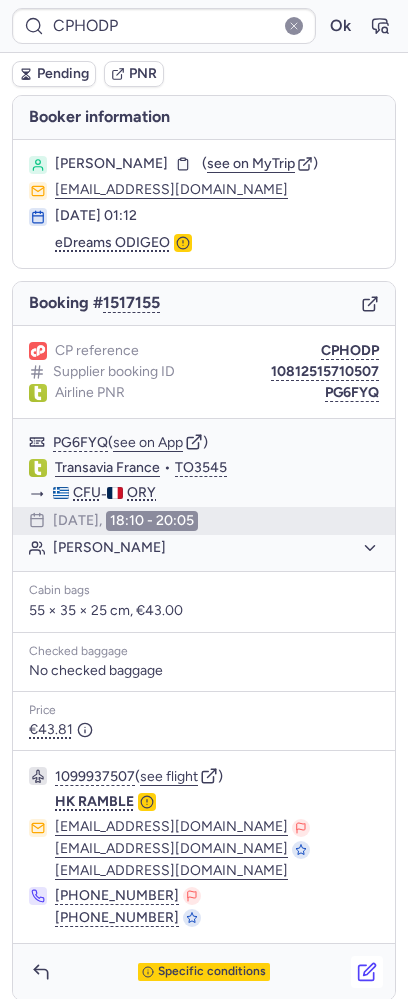 click 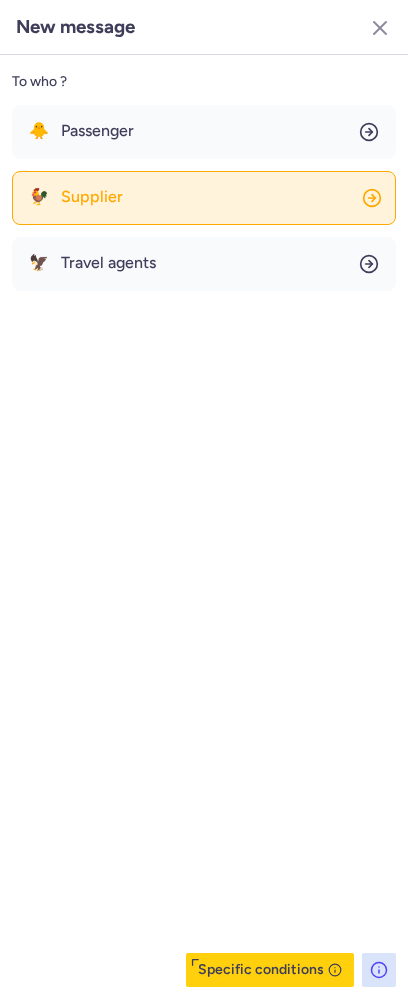 click on "🐓 Supplier" 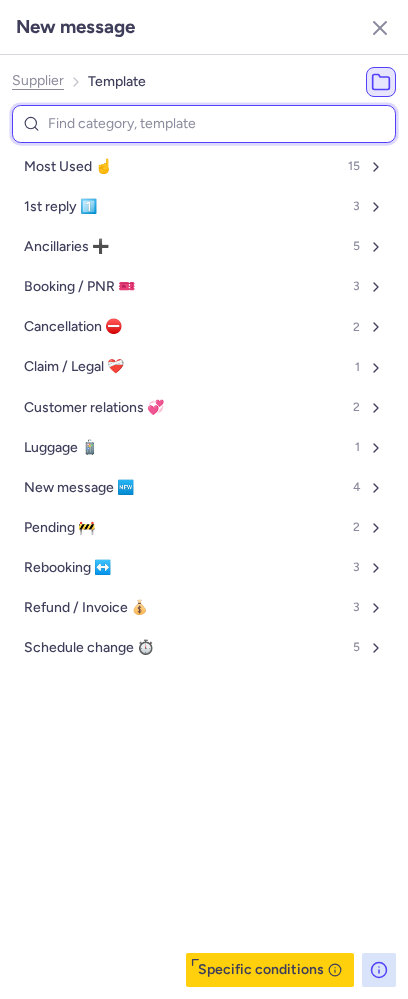 click at bounding box center [204, 124] 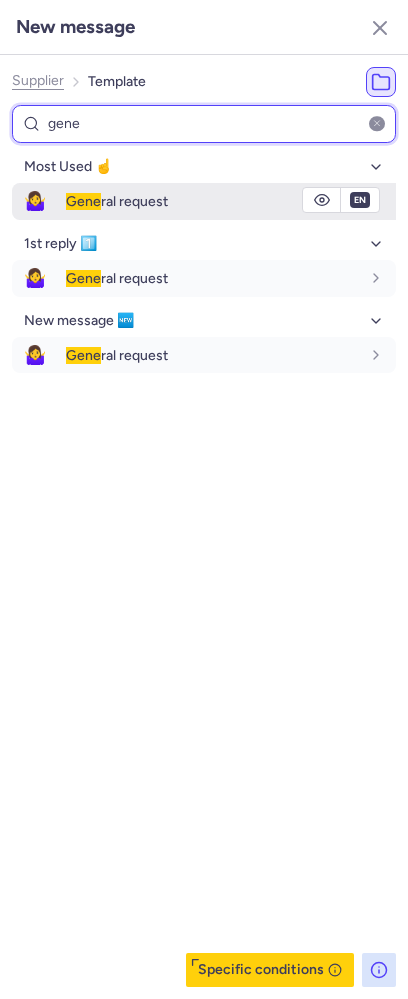 type on "gene" 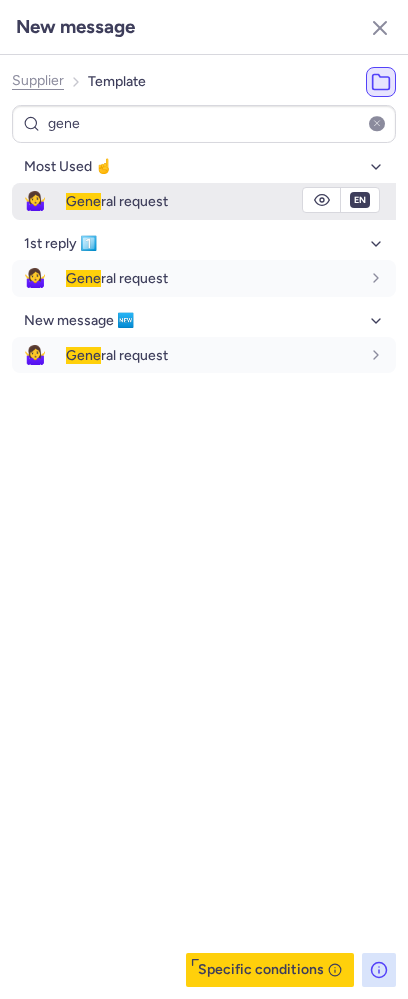 click on "Gene ral request" at bounding box center [231, 201] 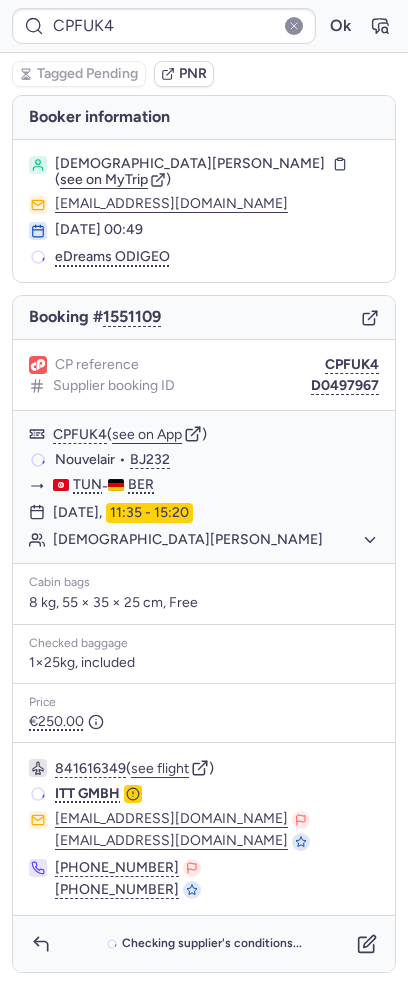 type on "CPAOFY" 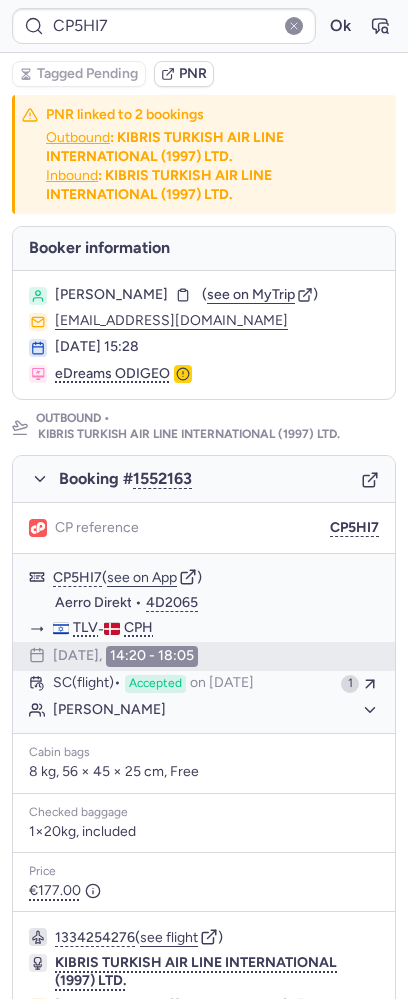 type on "7363540" 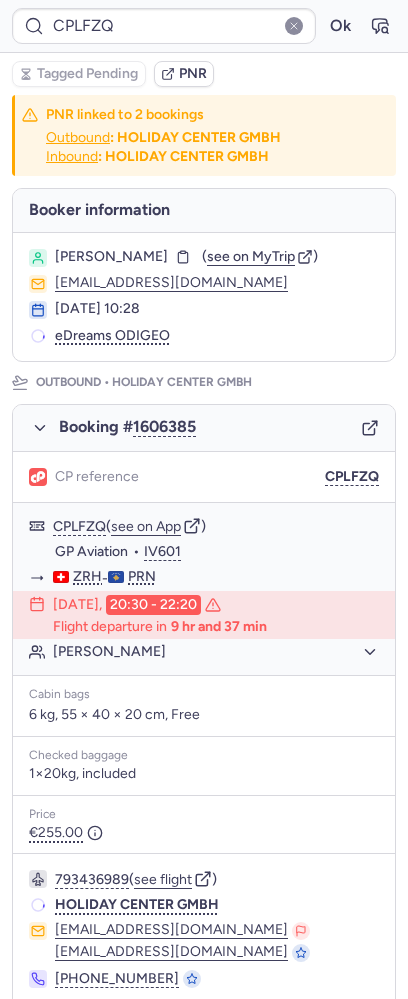type on "CPAOFY" 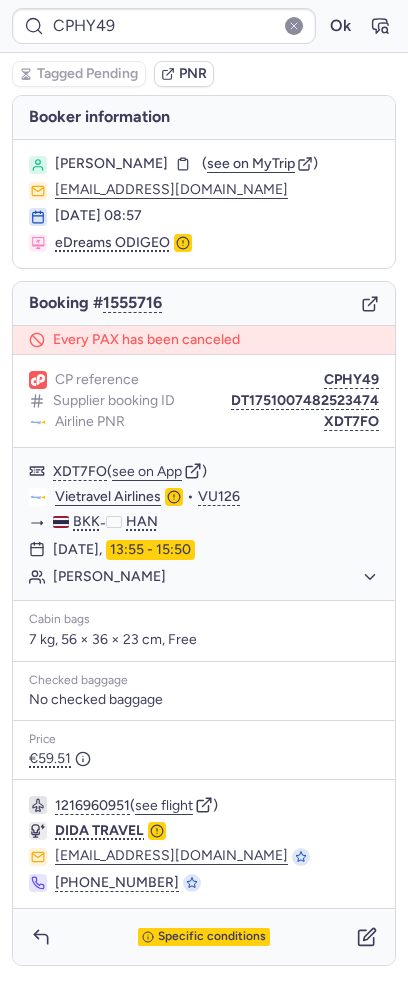 type on "CP2DDX" 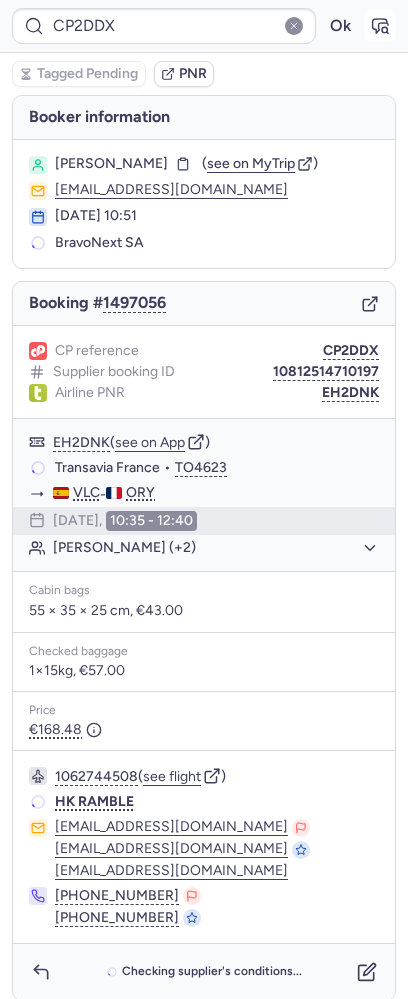 click 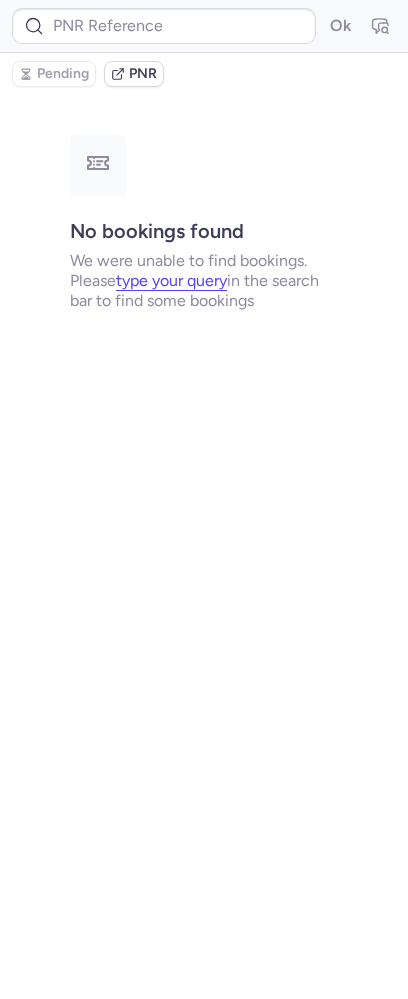 type on "CP2DDX" 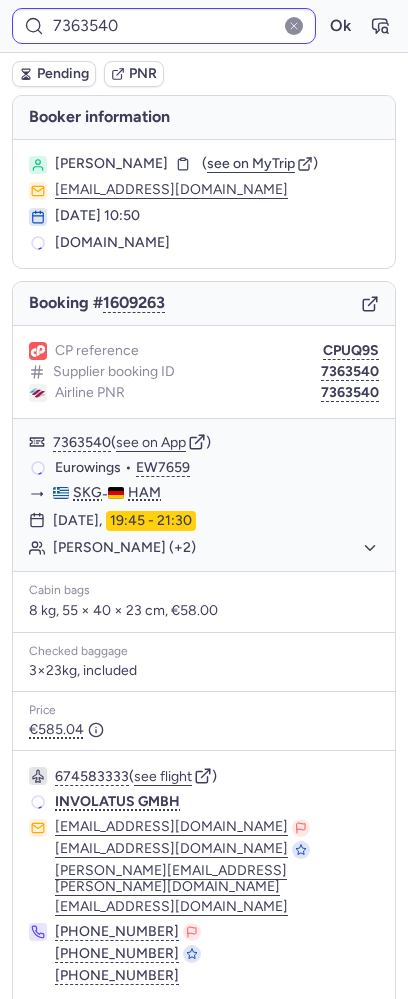 type on "CPFRA5" 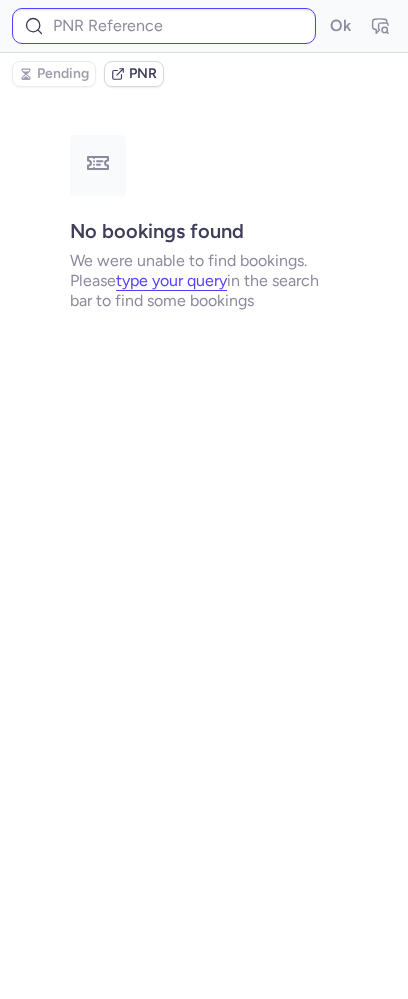 type on "CPHY49" 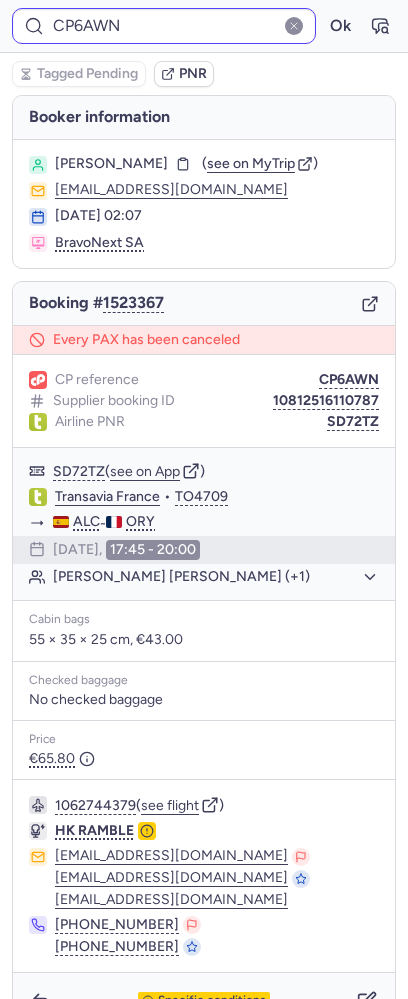 type on "CPXA6K" 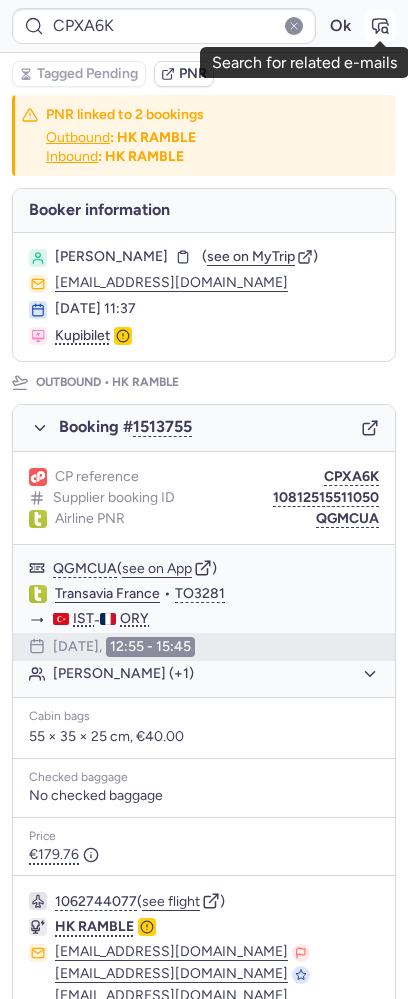 click 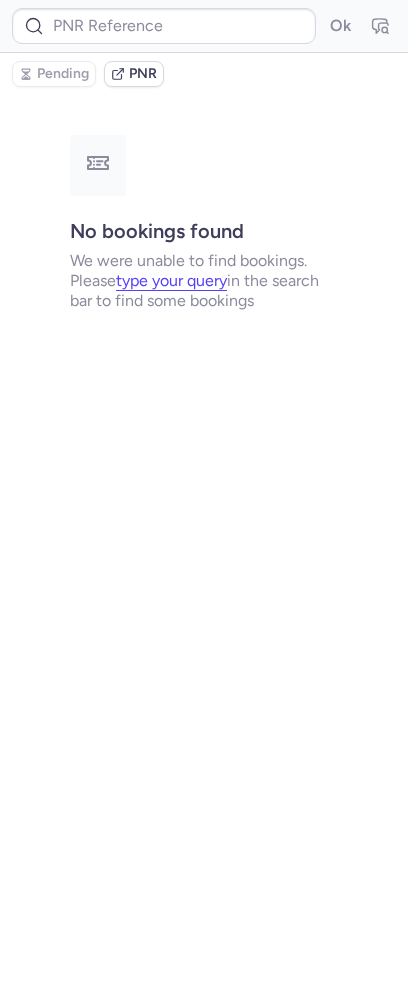 type on "CPXA6K" 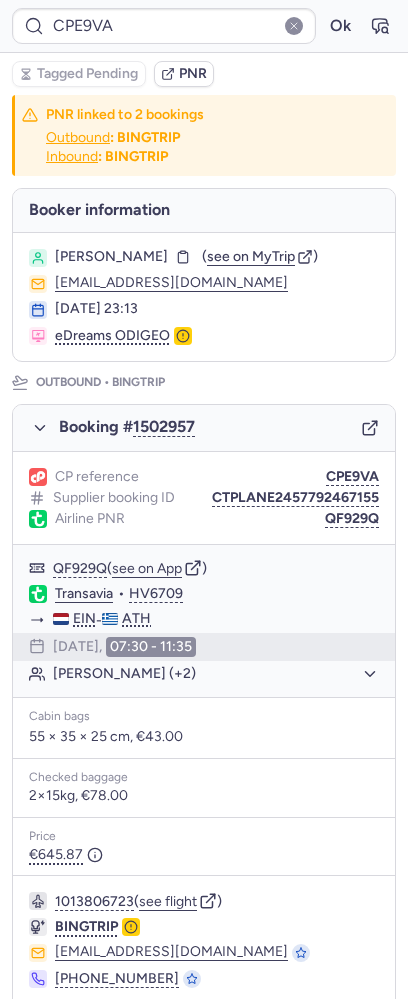 type on "CPBZHG" 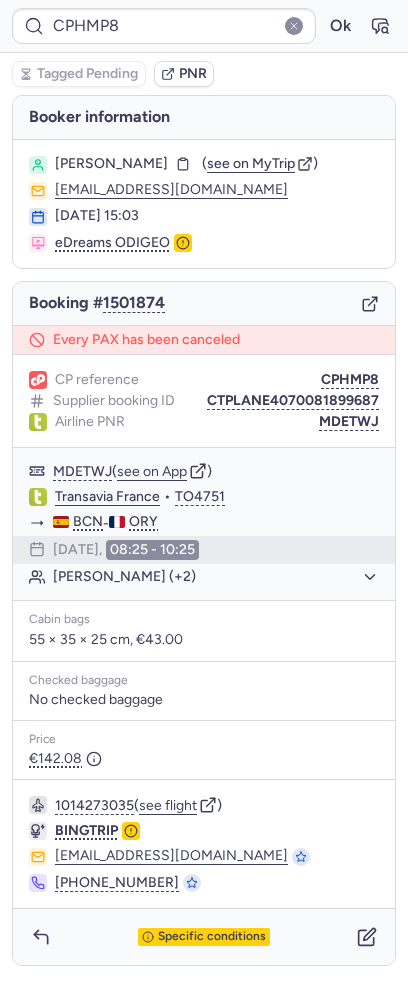 type on "CP2YLI" 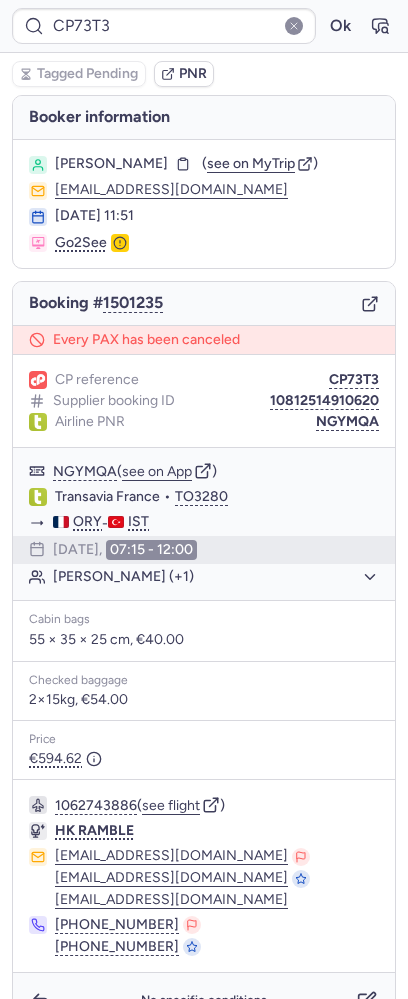 type on "CPMIJK" 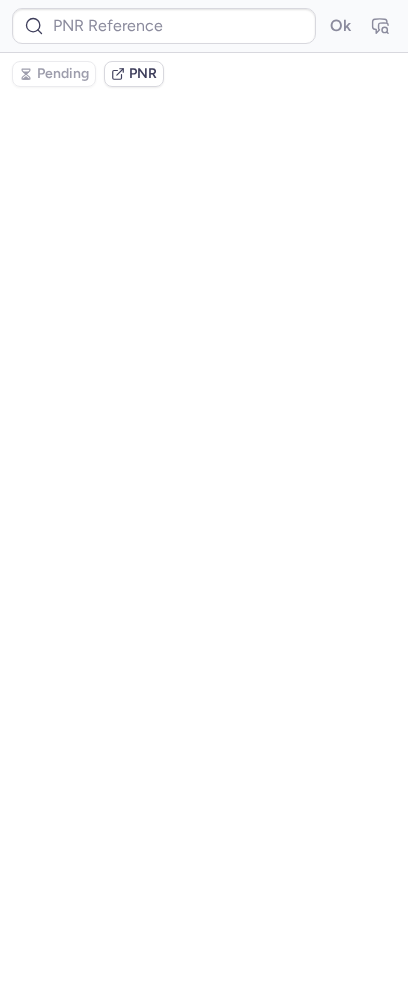 type on "CP5JHI" 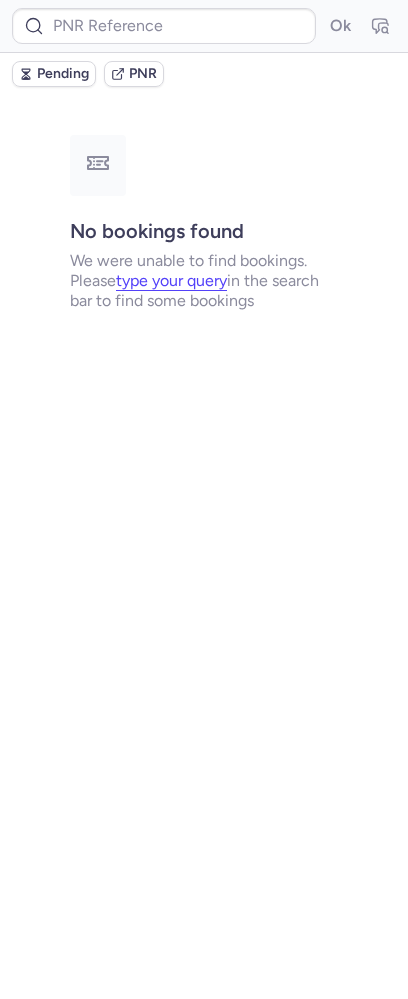 type on "7363540" 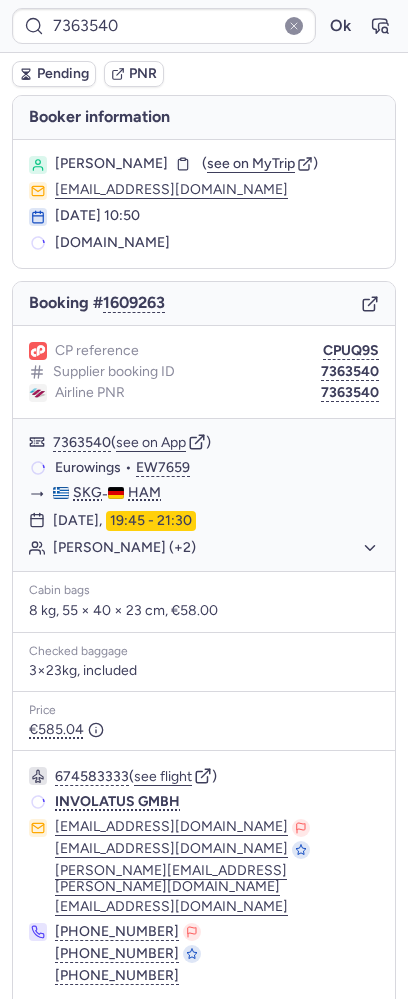 type on "CPHODP" 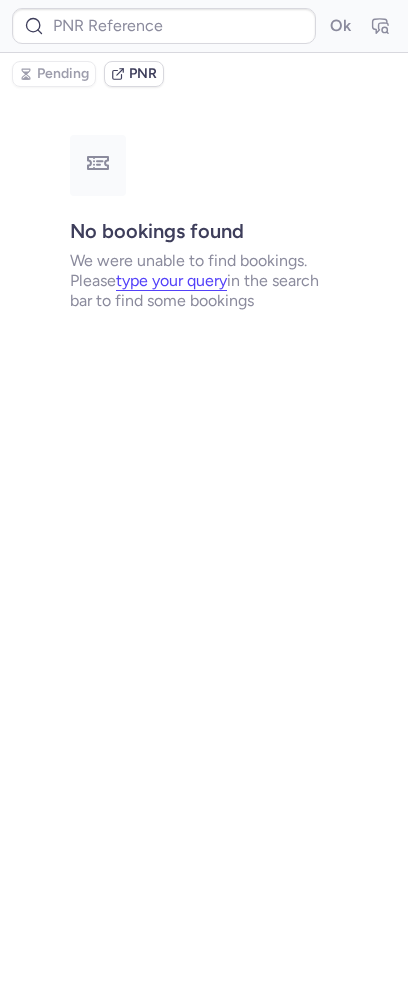 type on "CPUGR7" 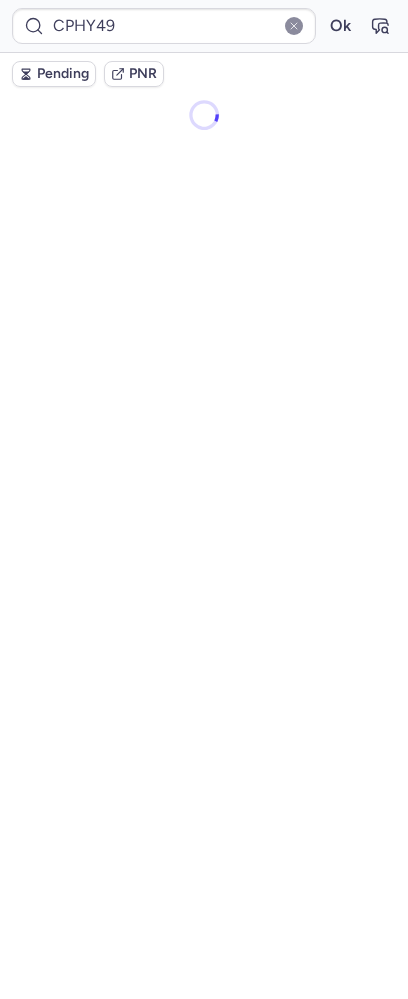 scroll, scrollTop: 0, scrollLeft: 0, axis: both 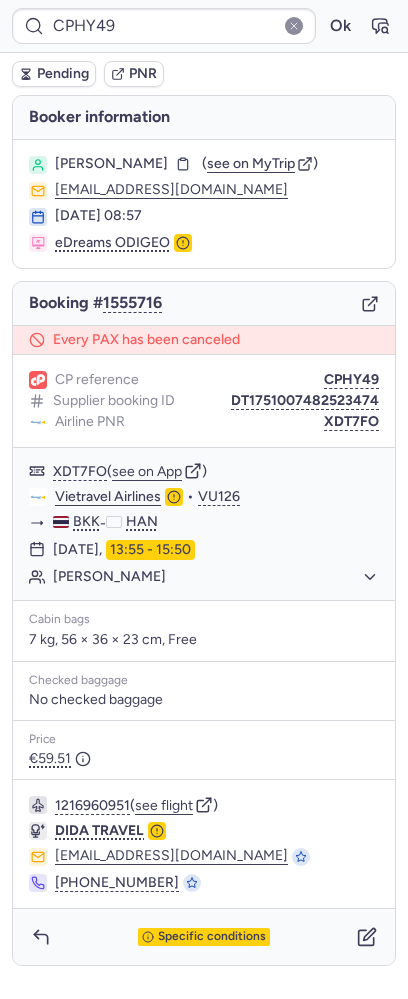 type on "CPNQOK" 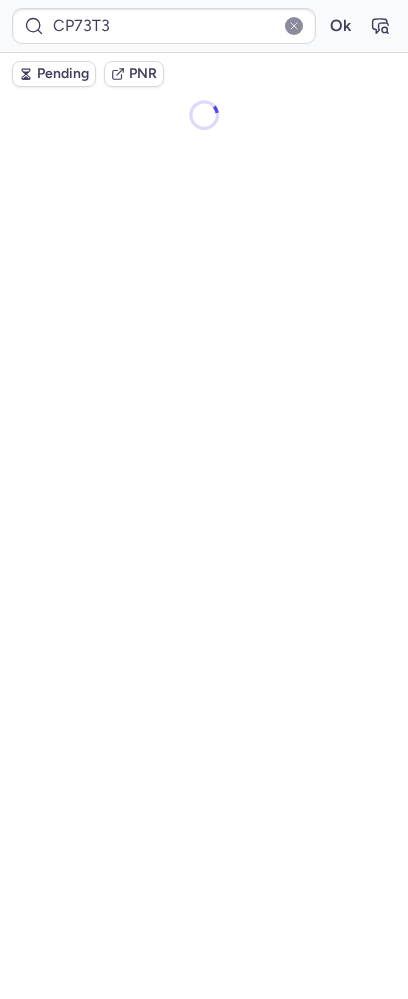 scroll, scrollTop: 0, scrollLeft: 0, axis: both 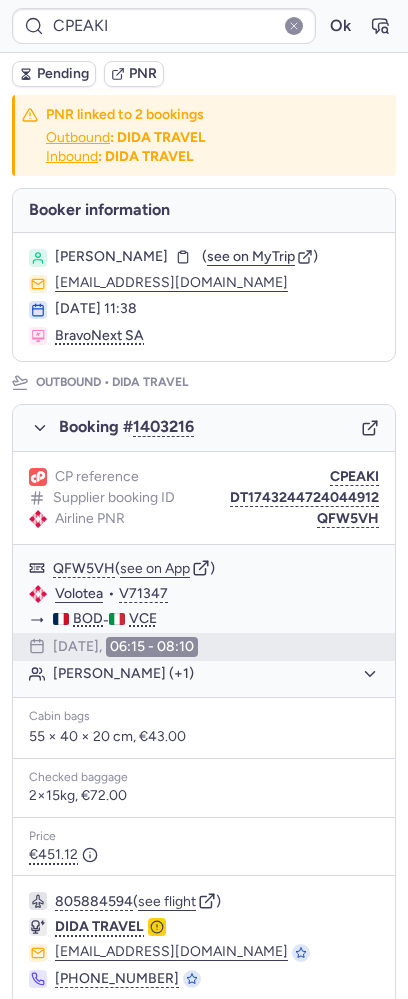 type on "CPNV9M" 